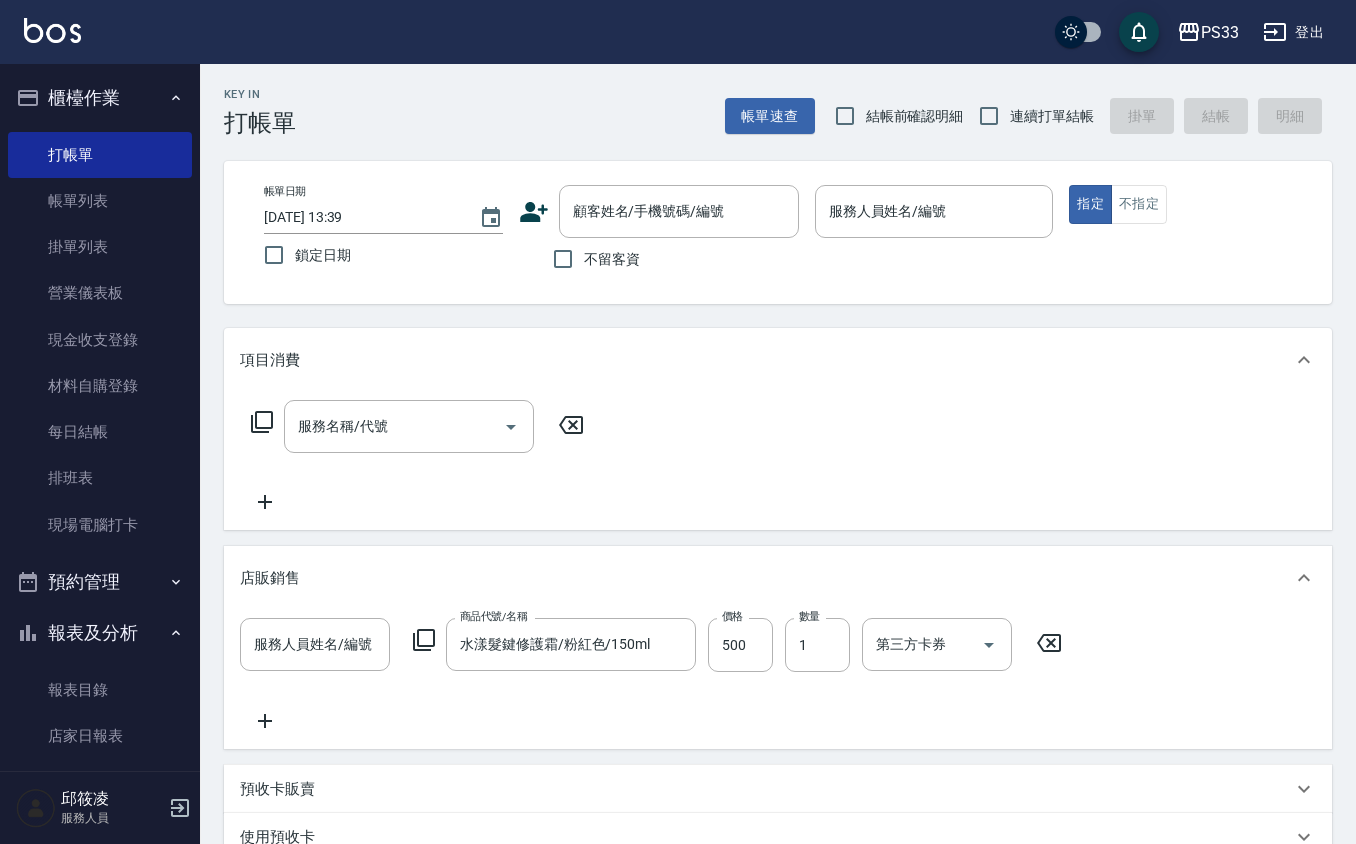 scroll, scrollTop: 0, scrollLeft: 0, axis: both 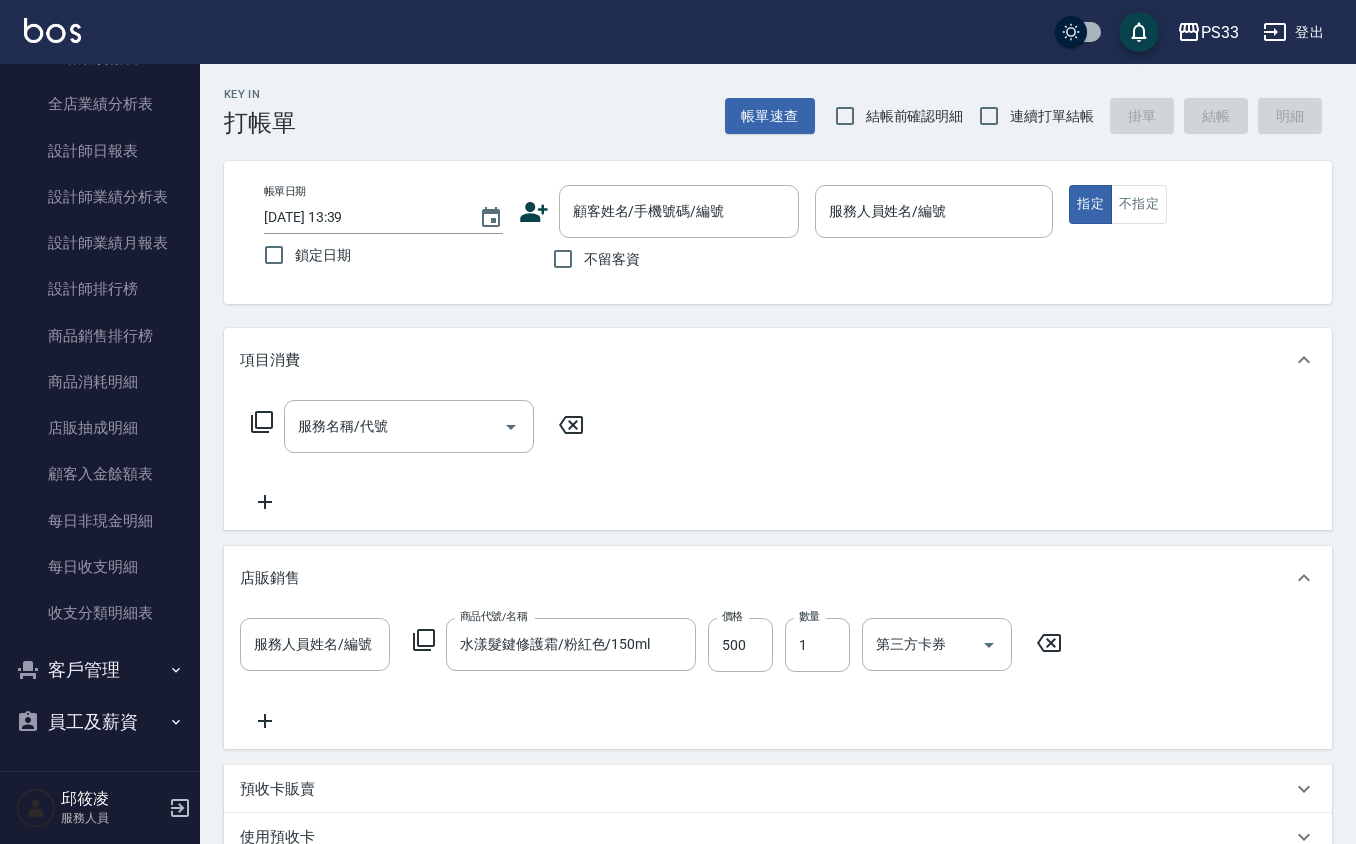 click on "客戶管理" at bounding box center [100, 670] 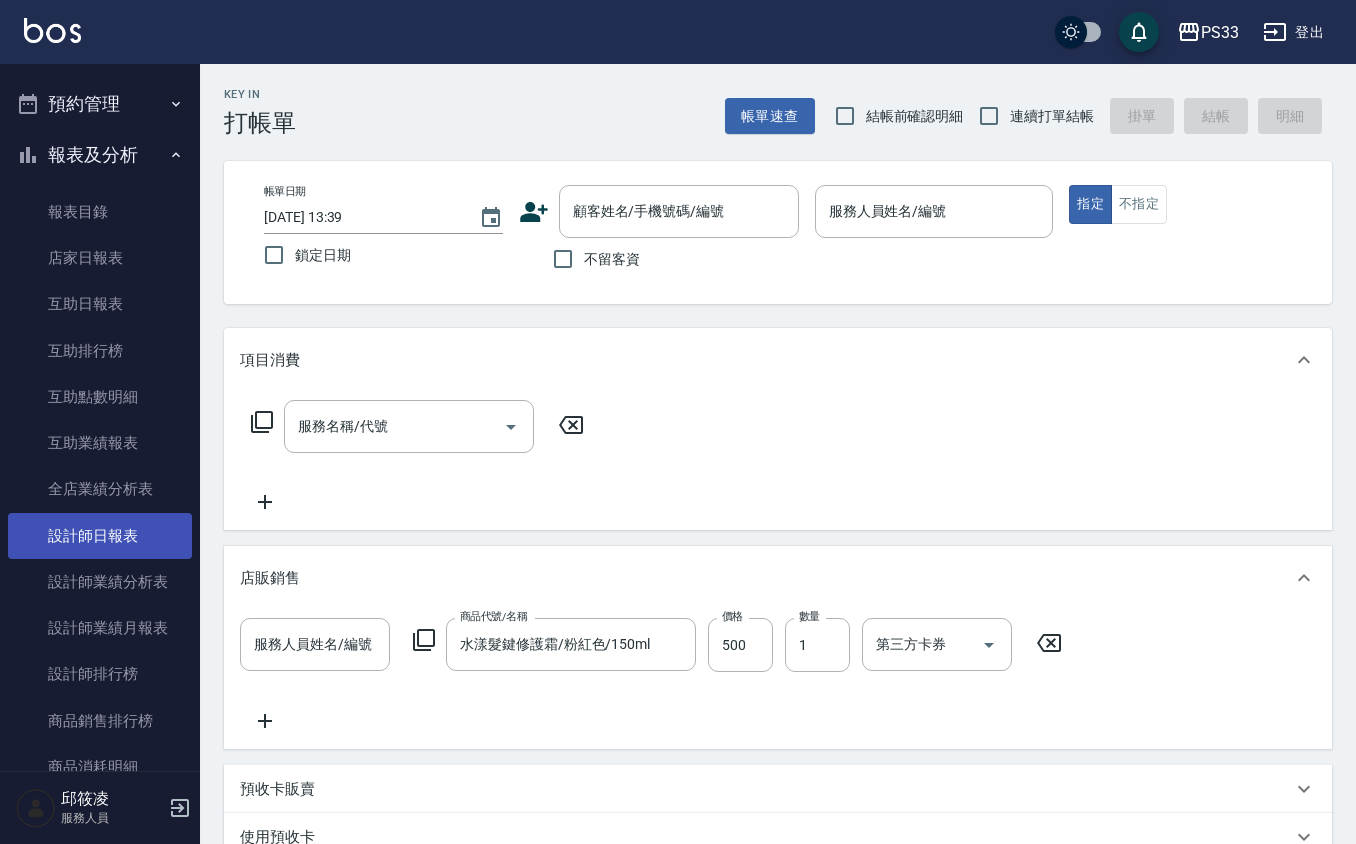 scroll, scrollTop: 464, scrollLeft: 0, axis: vertical 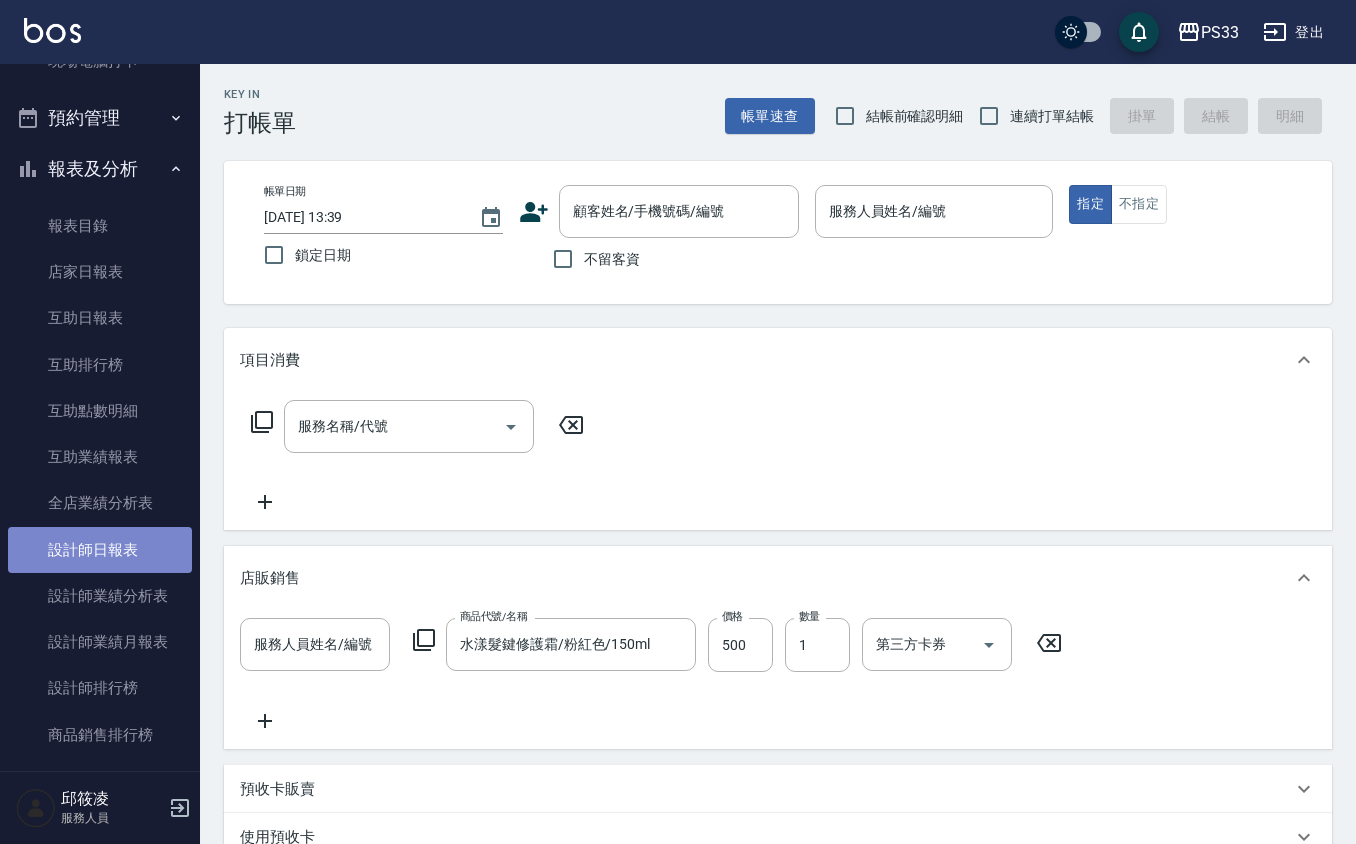 drag, startPoint x: 140, startPoint y: 536, endPoint x: 118, endPoint y: 537, distance: 22.022715 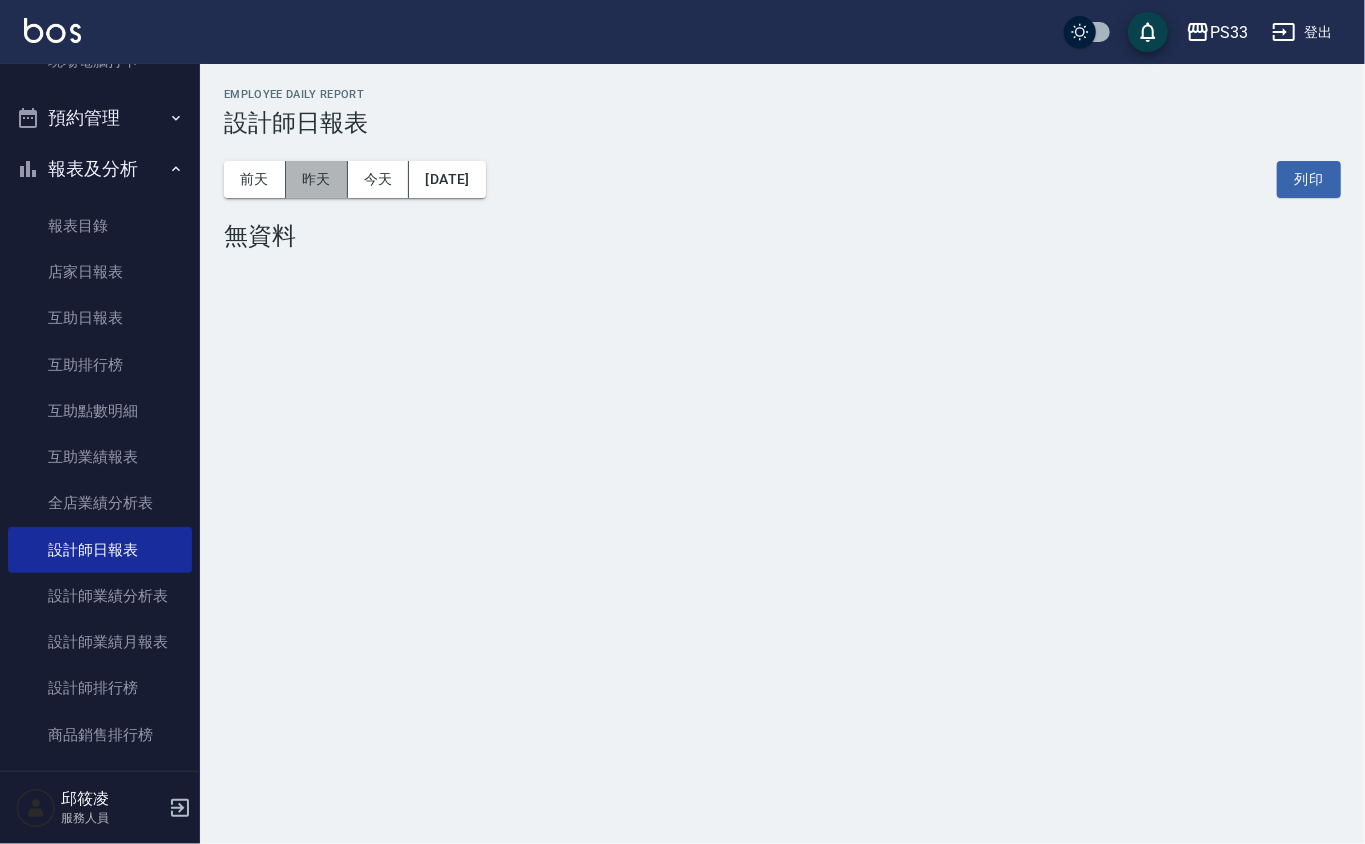 click on "昨天" at bounding box center [317, 179] 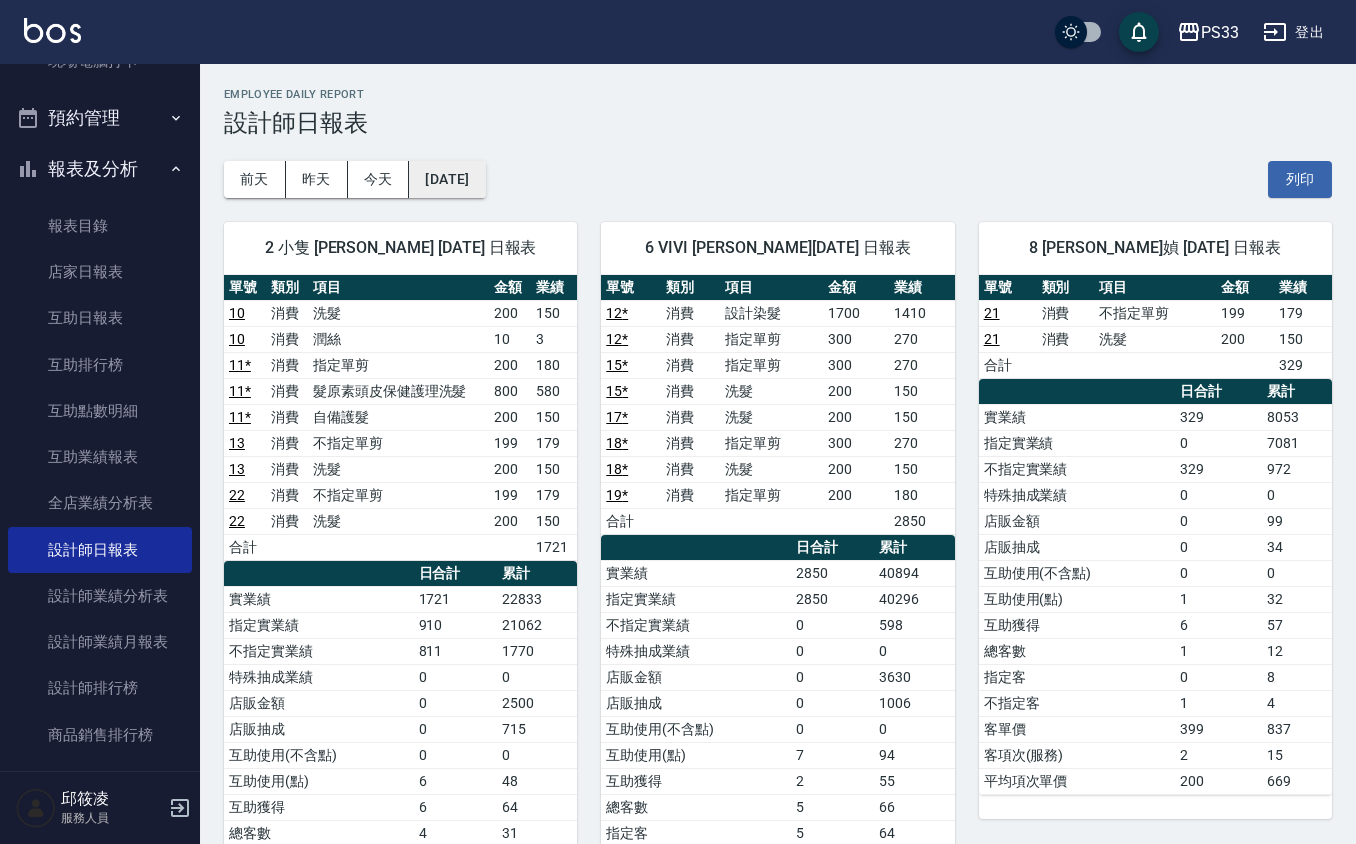 click on "[DATE]" at bounding box center (447, 179) 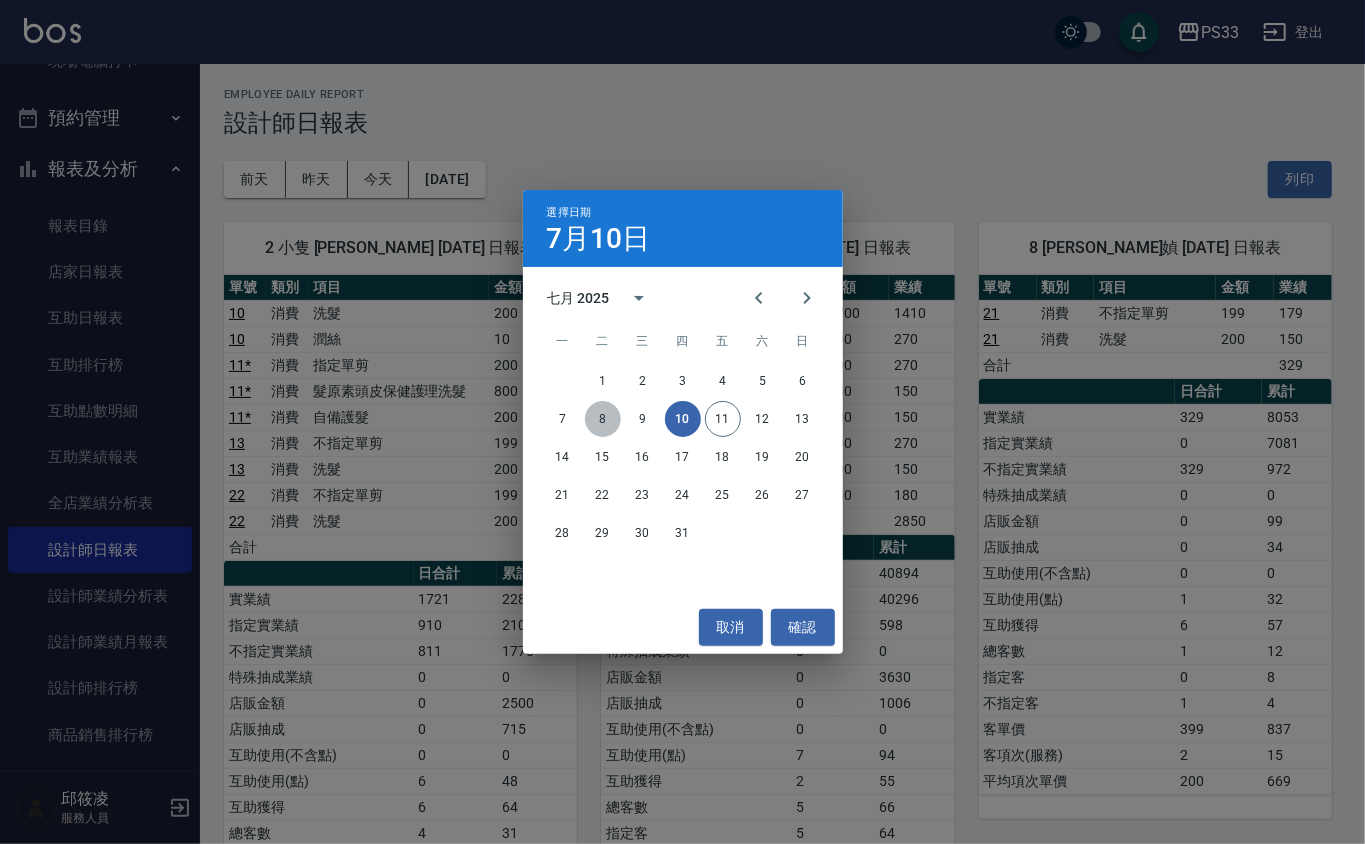 click on "8" at bounding box center (603, 419) 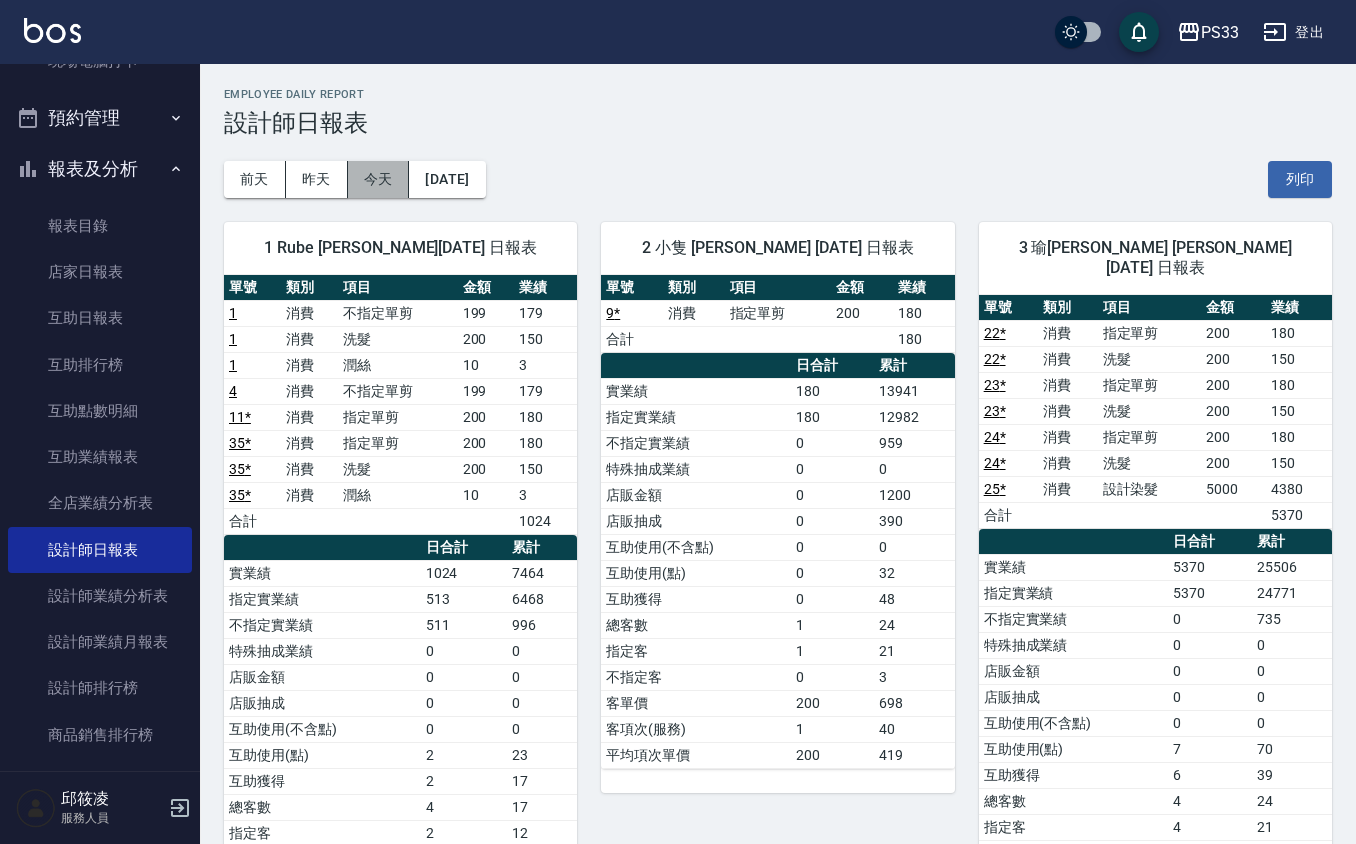 click on "今天" at bounding box center (379, 179) 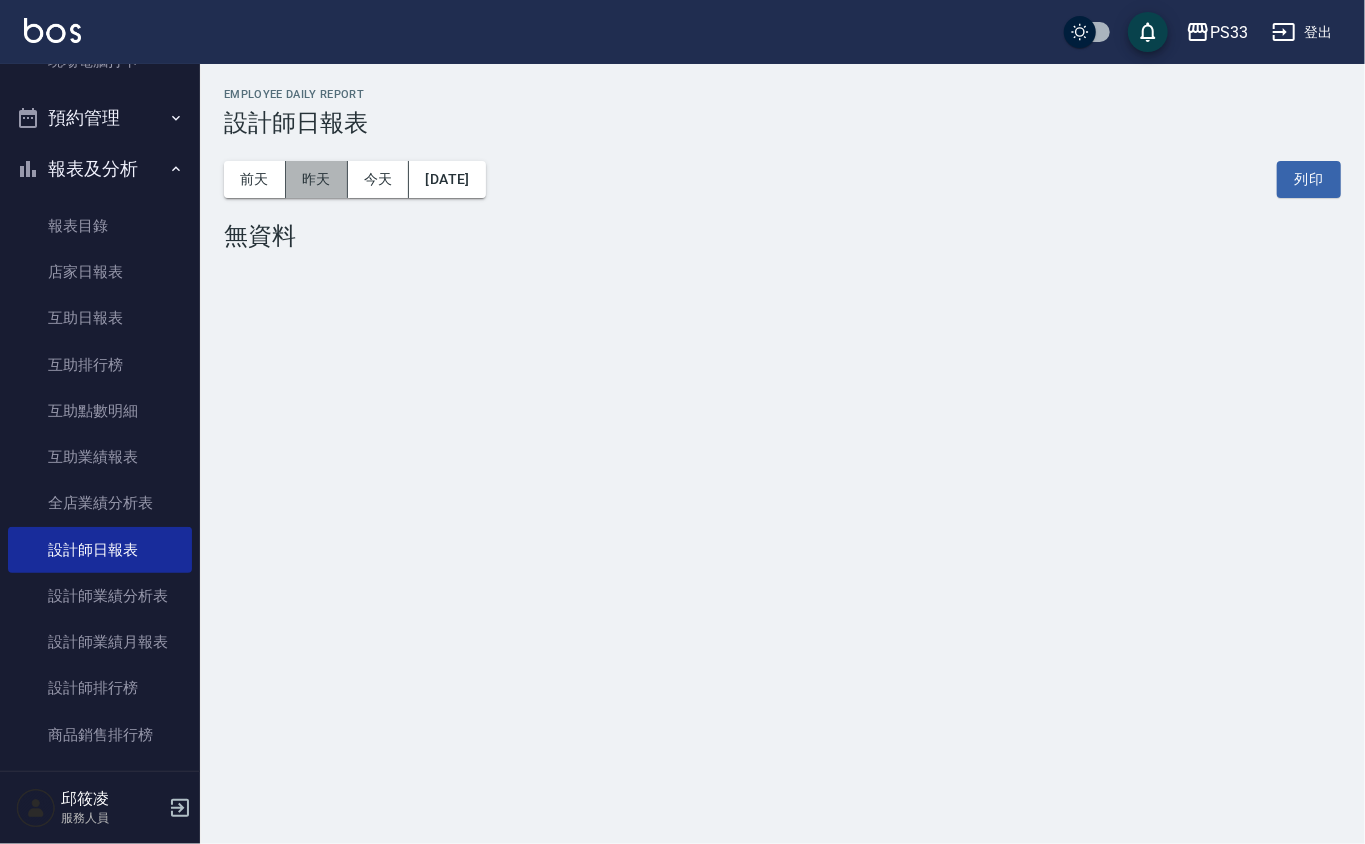 click on "昨天" at bounding box center (317, 179) 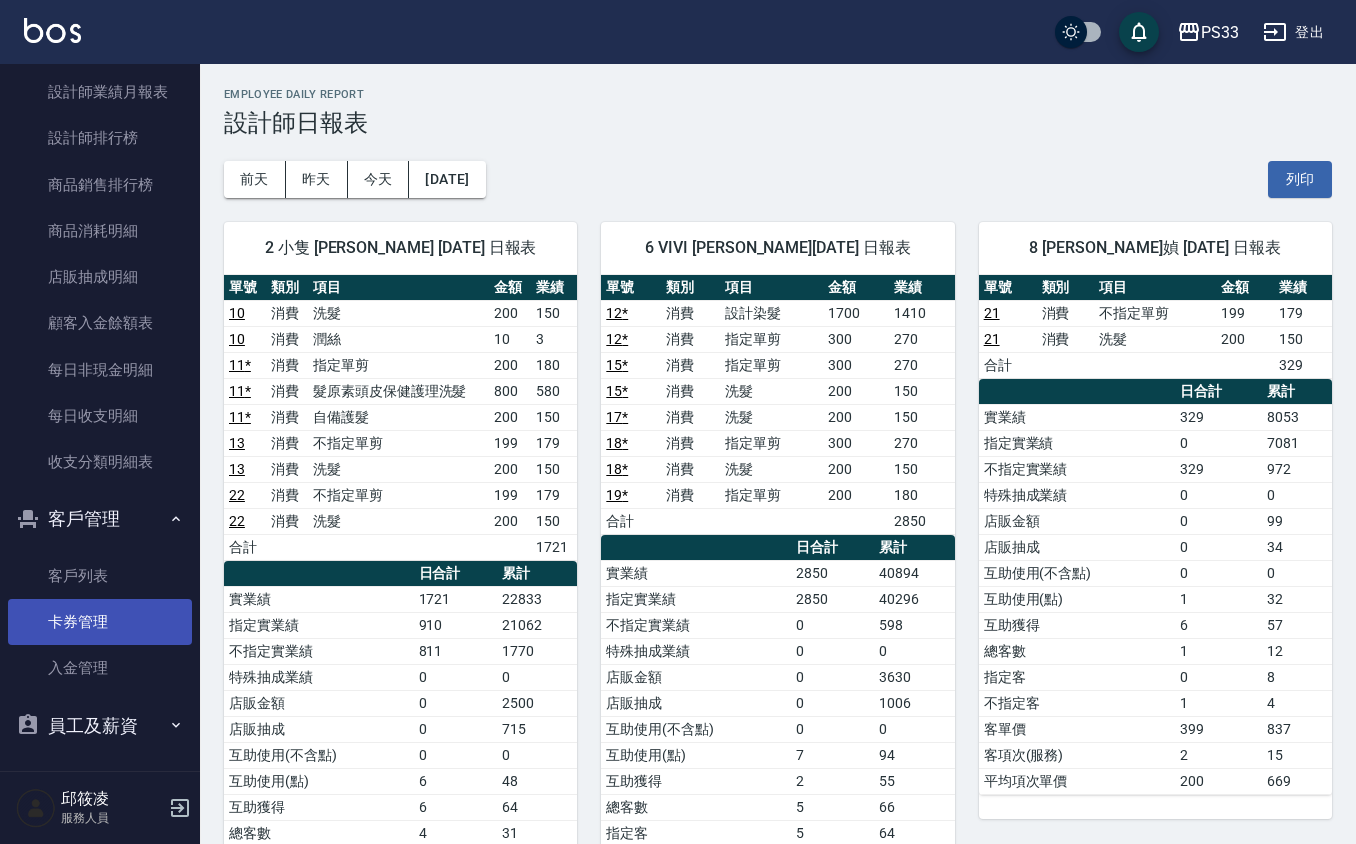 scroll, scrollTop: 1018, scrollLeft: 0, axis: vertical 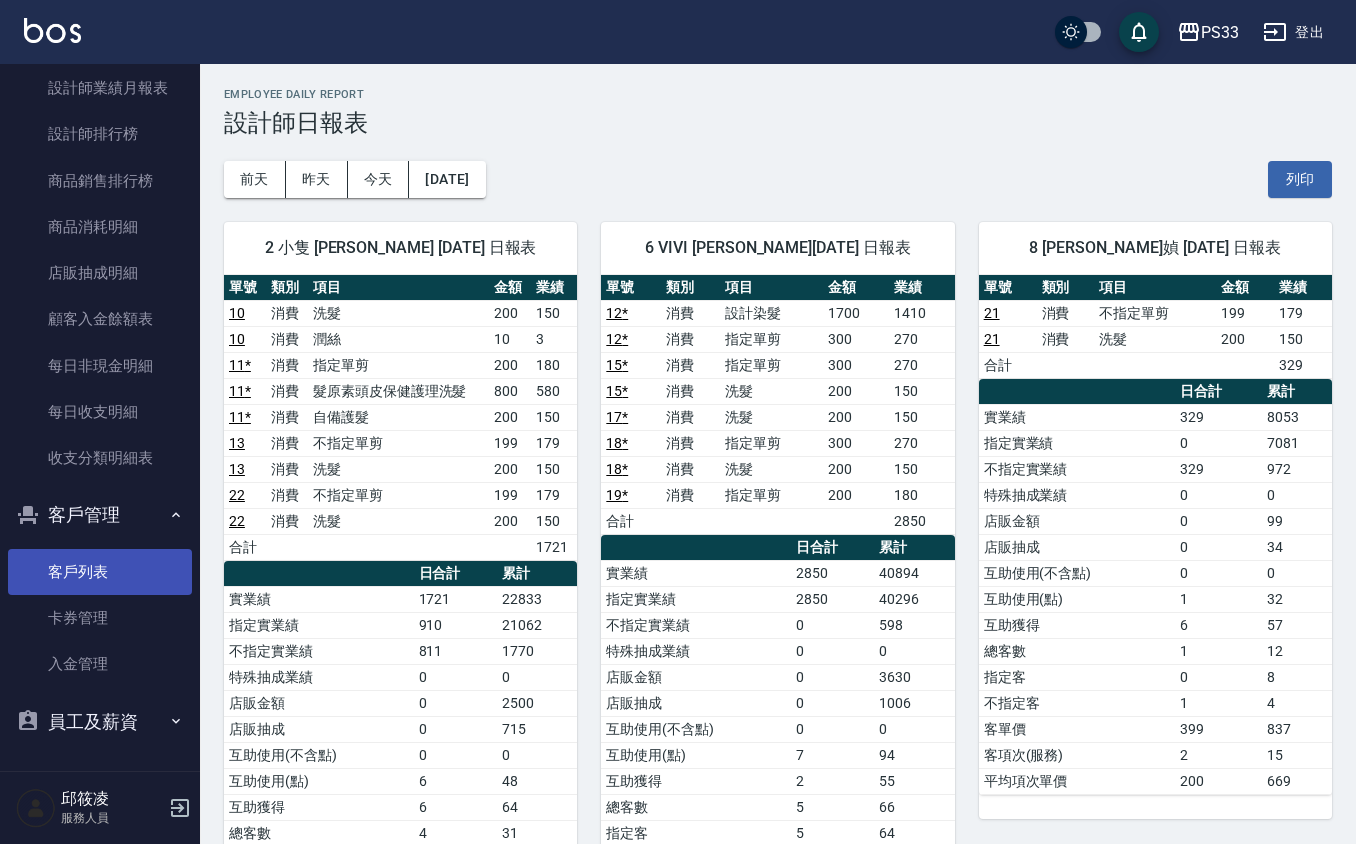 click on "客戶列表" at bounding box center (100, 572) 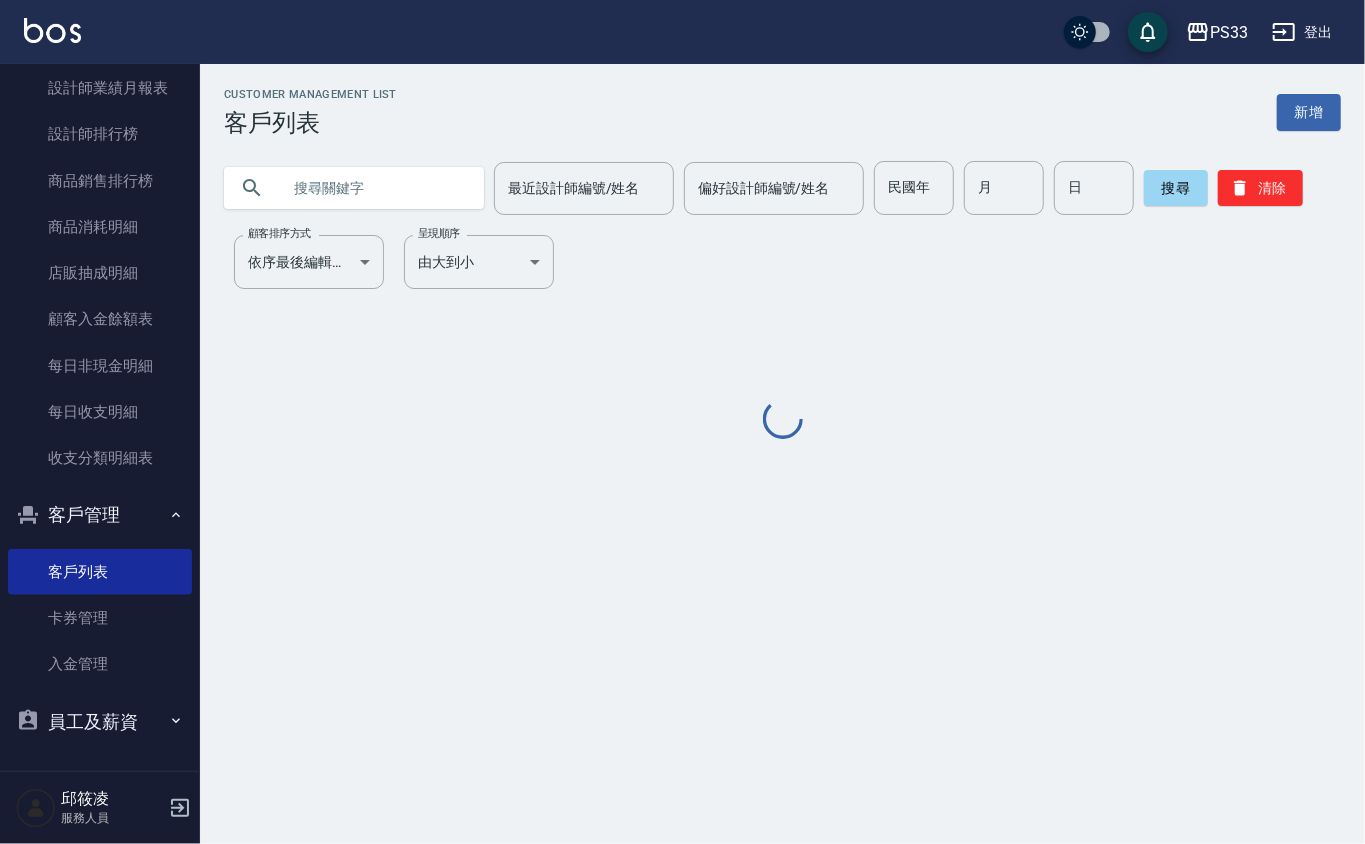 click at bounding box center [374, 188] 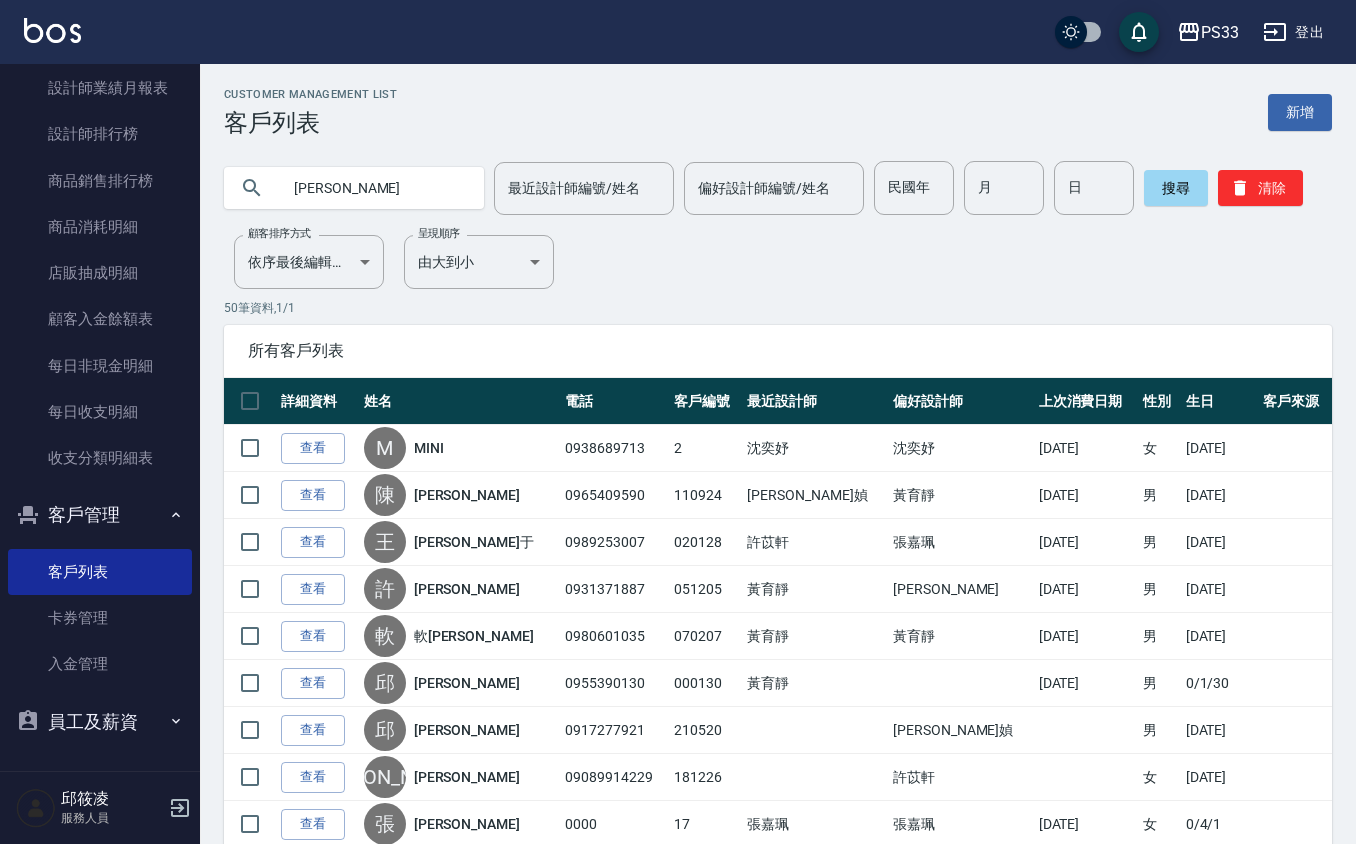 type on "[PERSON_NAME]" 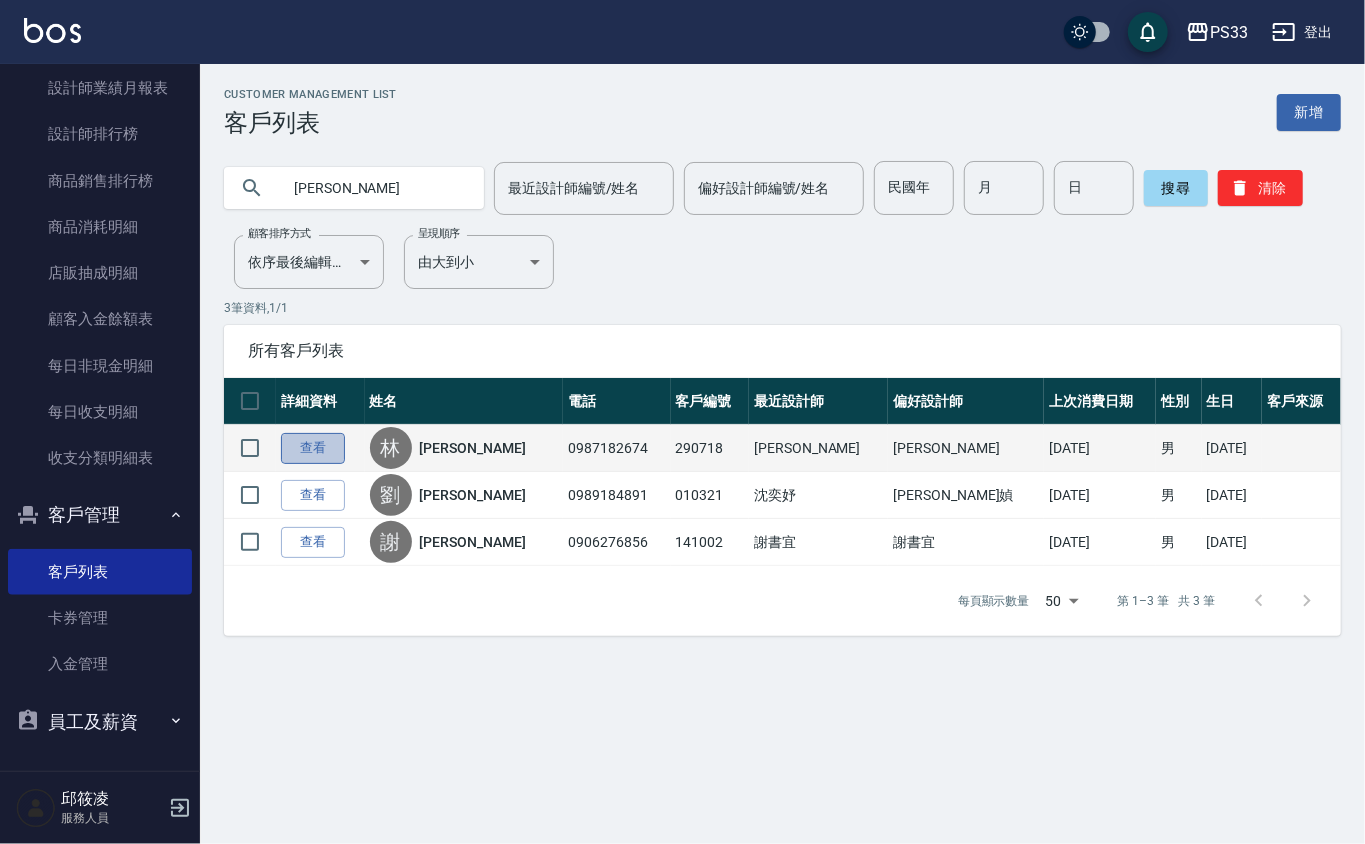 click on "查看" at bounding box center (313, 448) 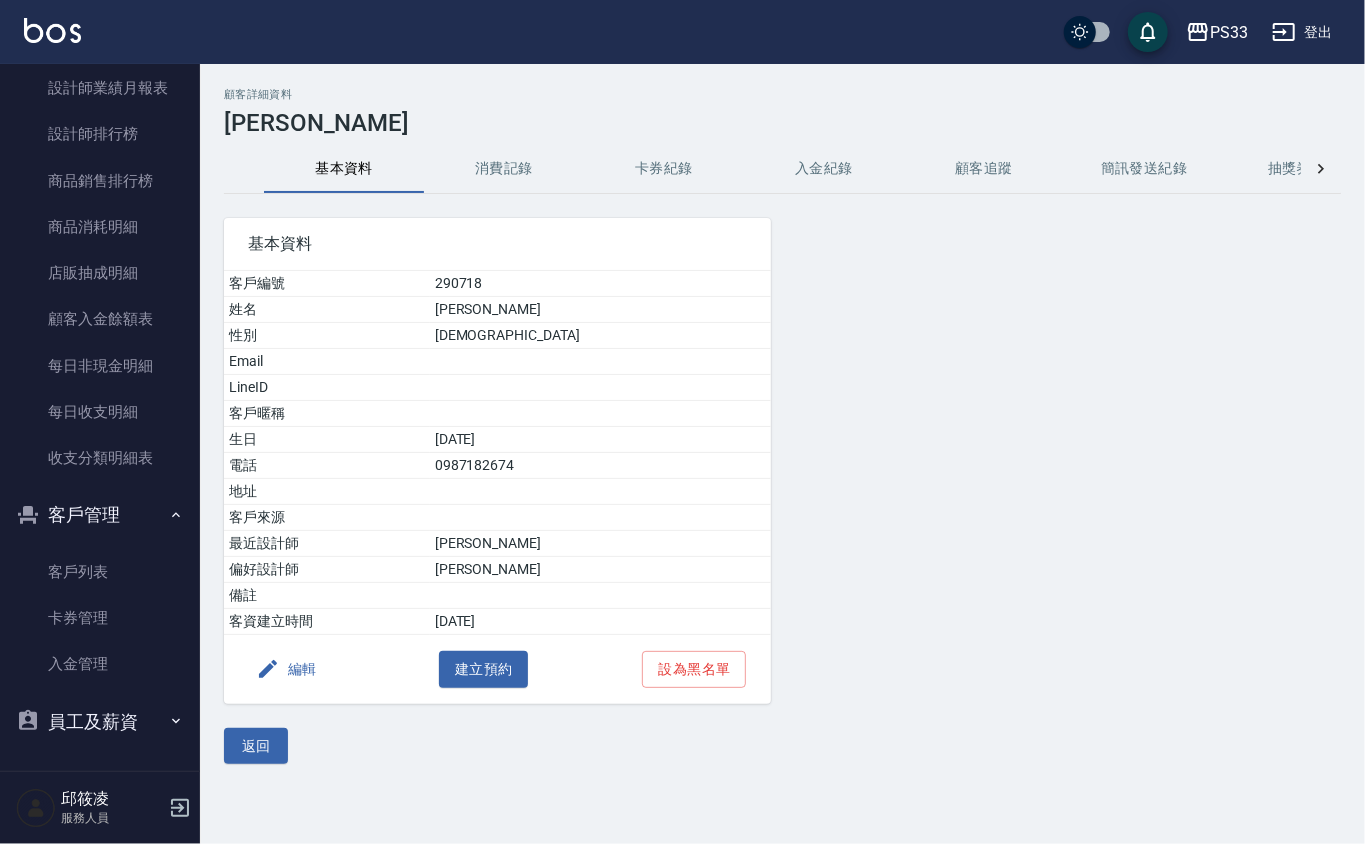 click on "消費記錄" at bounding box center [504, 169] 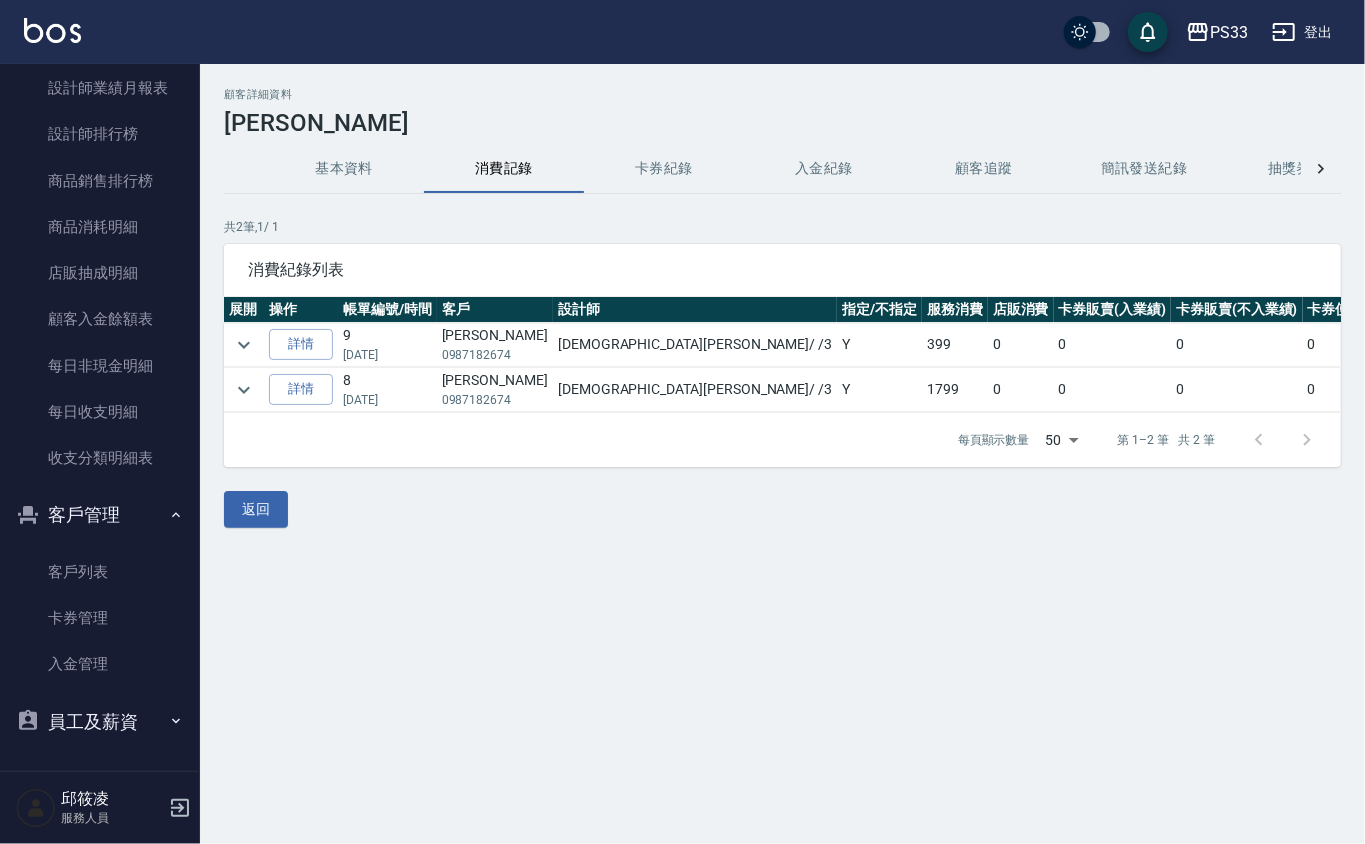 click on "基本資料" at bounding box center [344, 169] 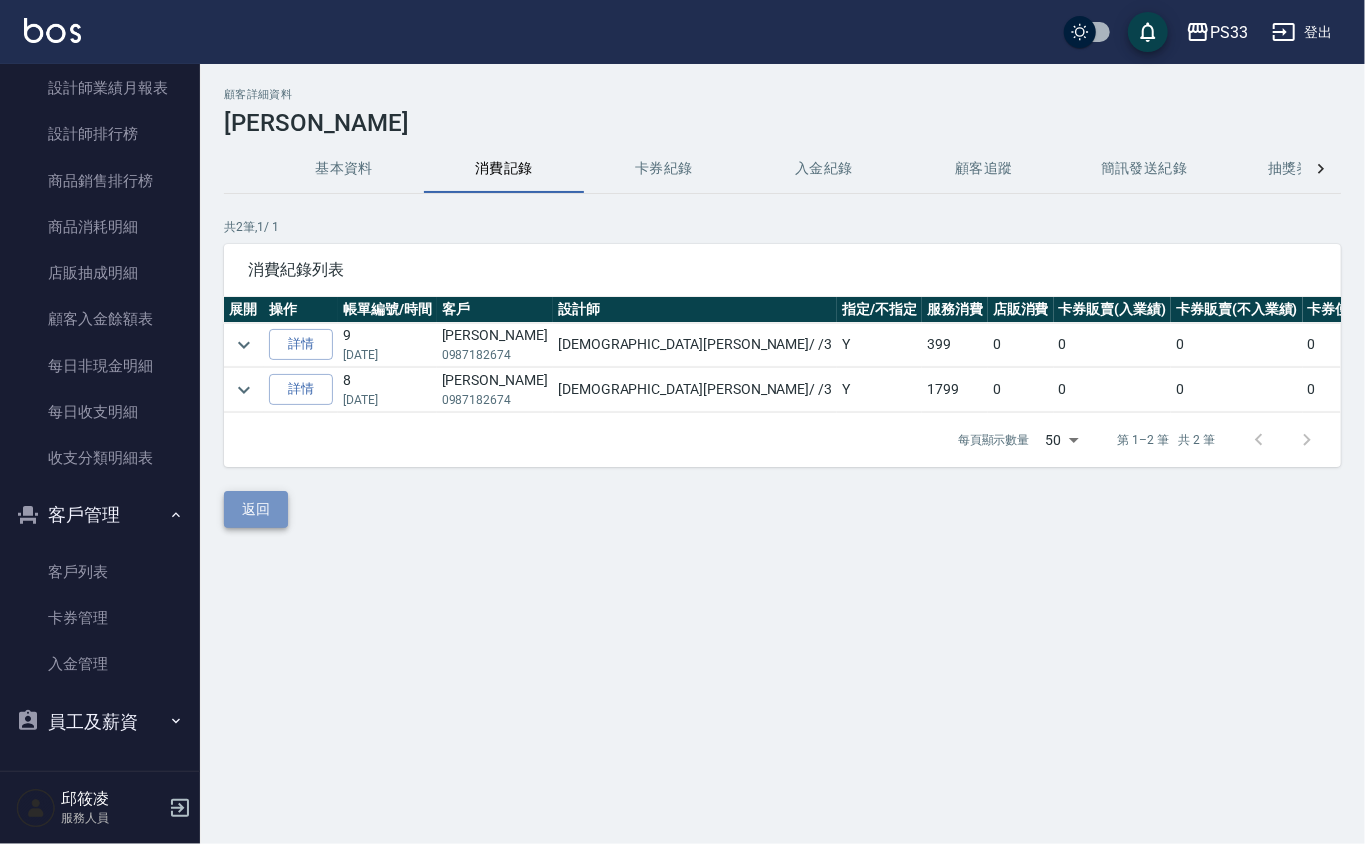 click on "返回" at bounding box center [256, 509] 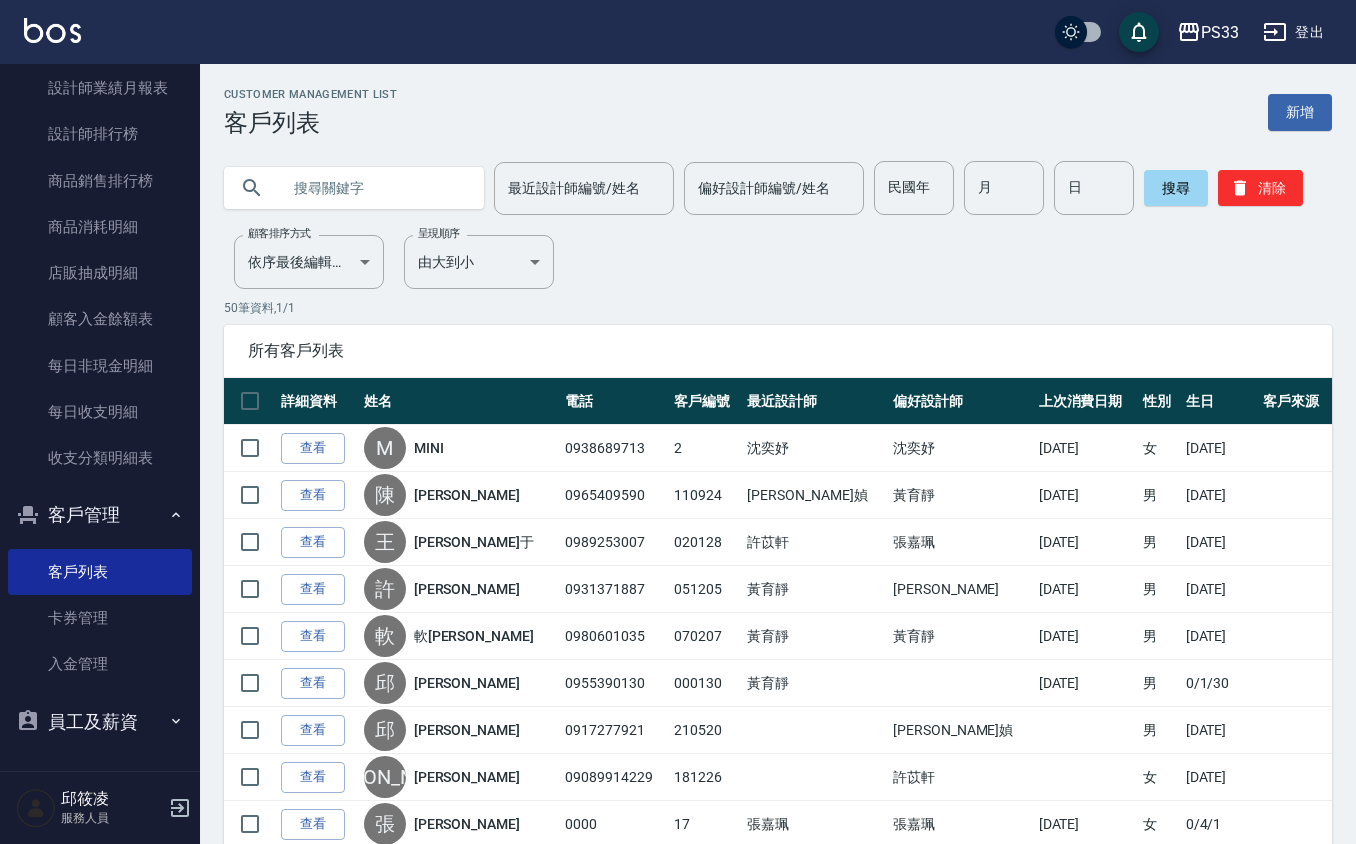 click at bounding box center [374, 188] 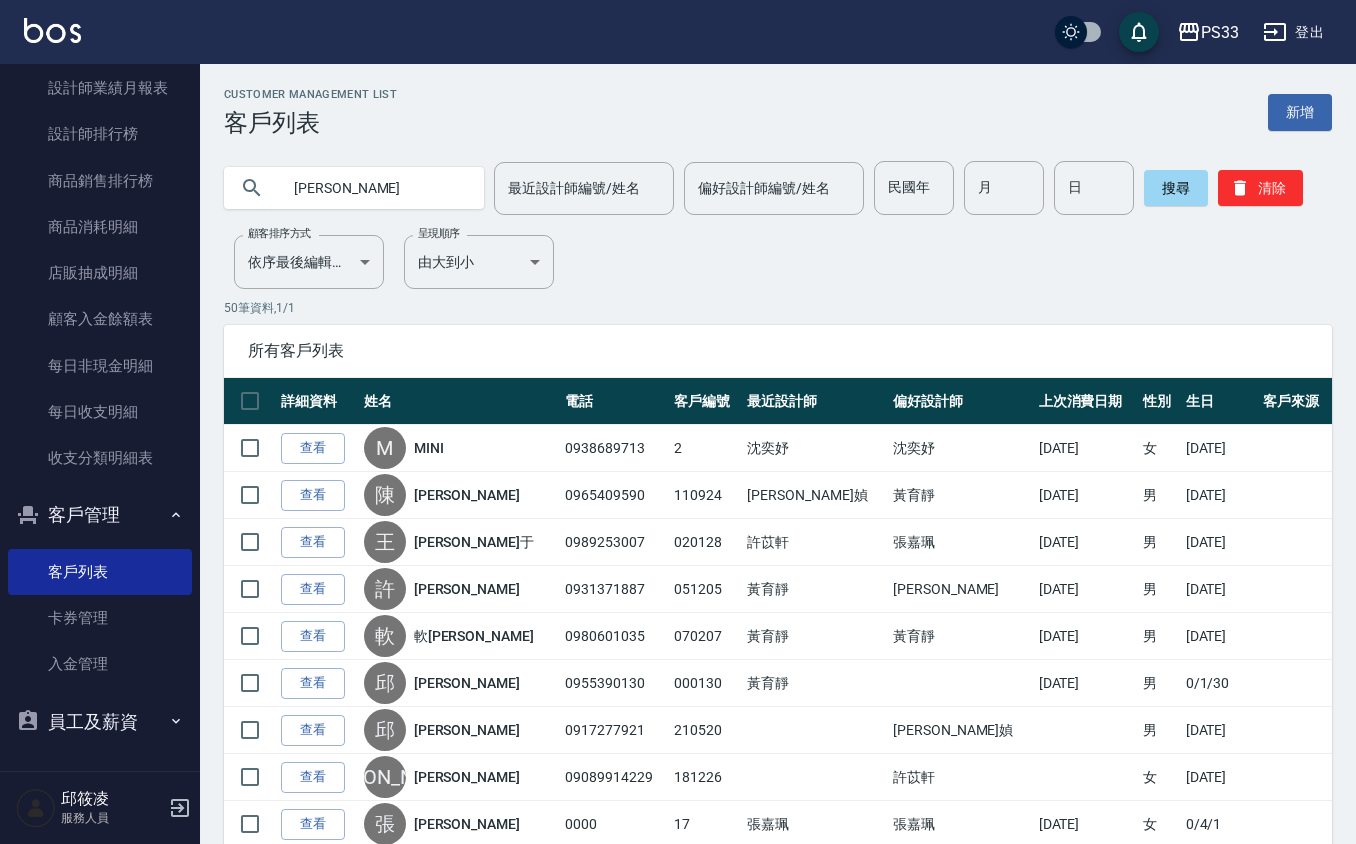type on "[PERSON_NAME]" 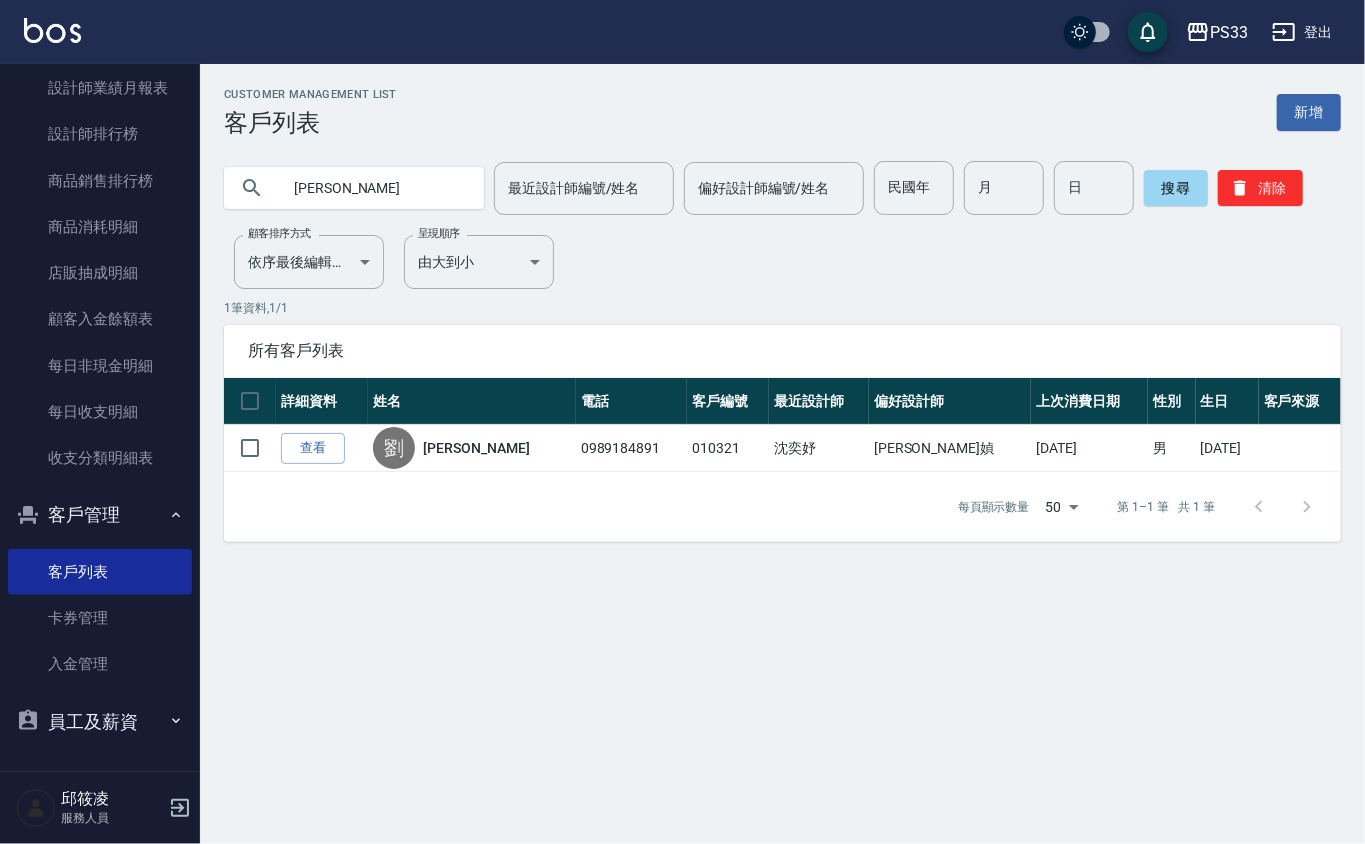 drag, startPoint x: 216, startPoint y: 658, endPoint x: 237, endPoint y: 652, distance: 21.84033 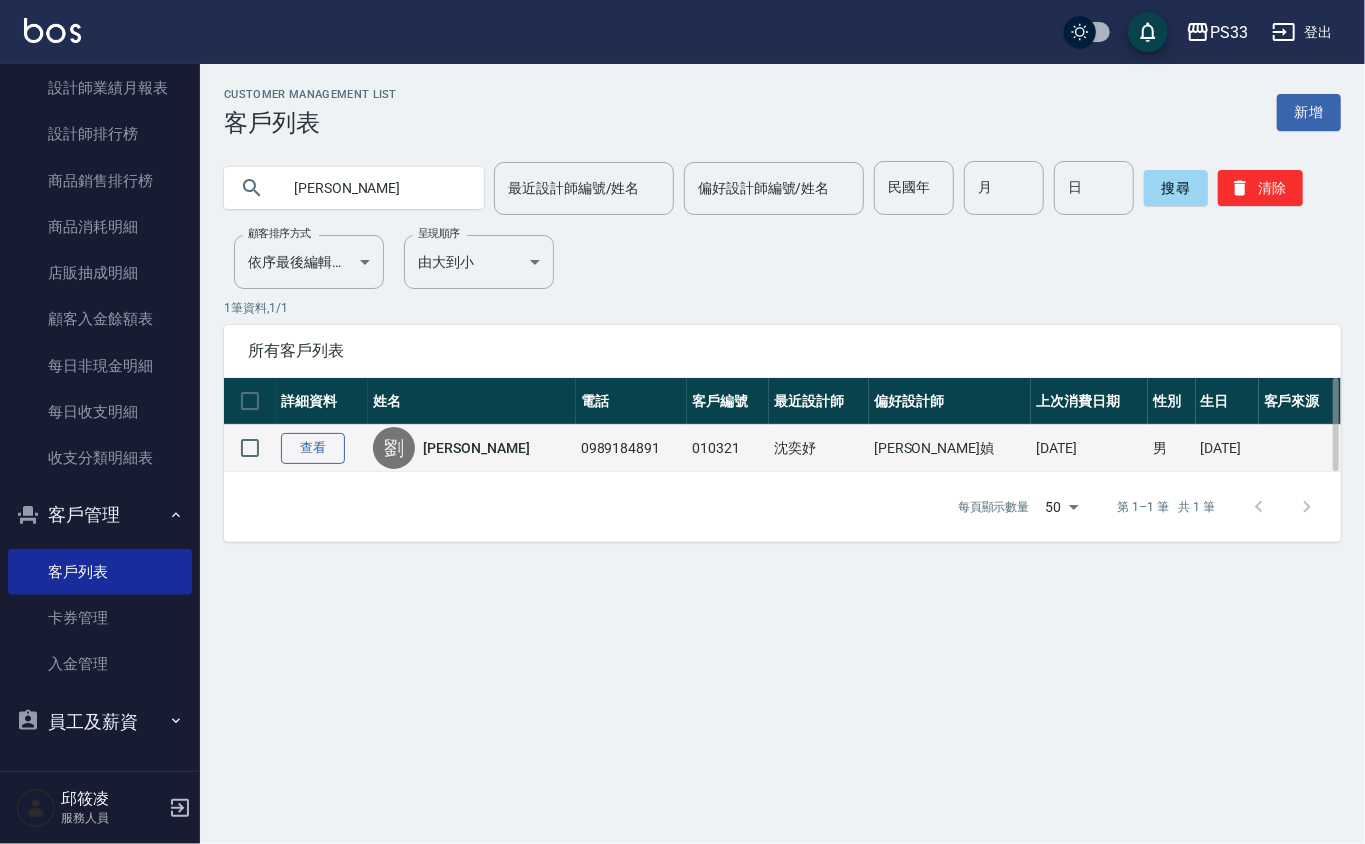 click on "查看" at bounding box center (313, 448) 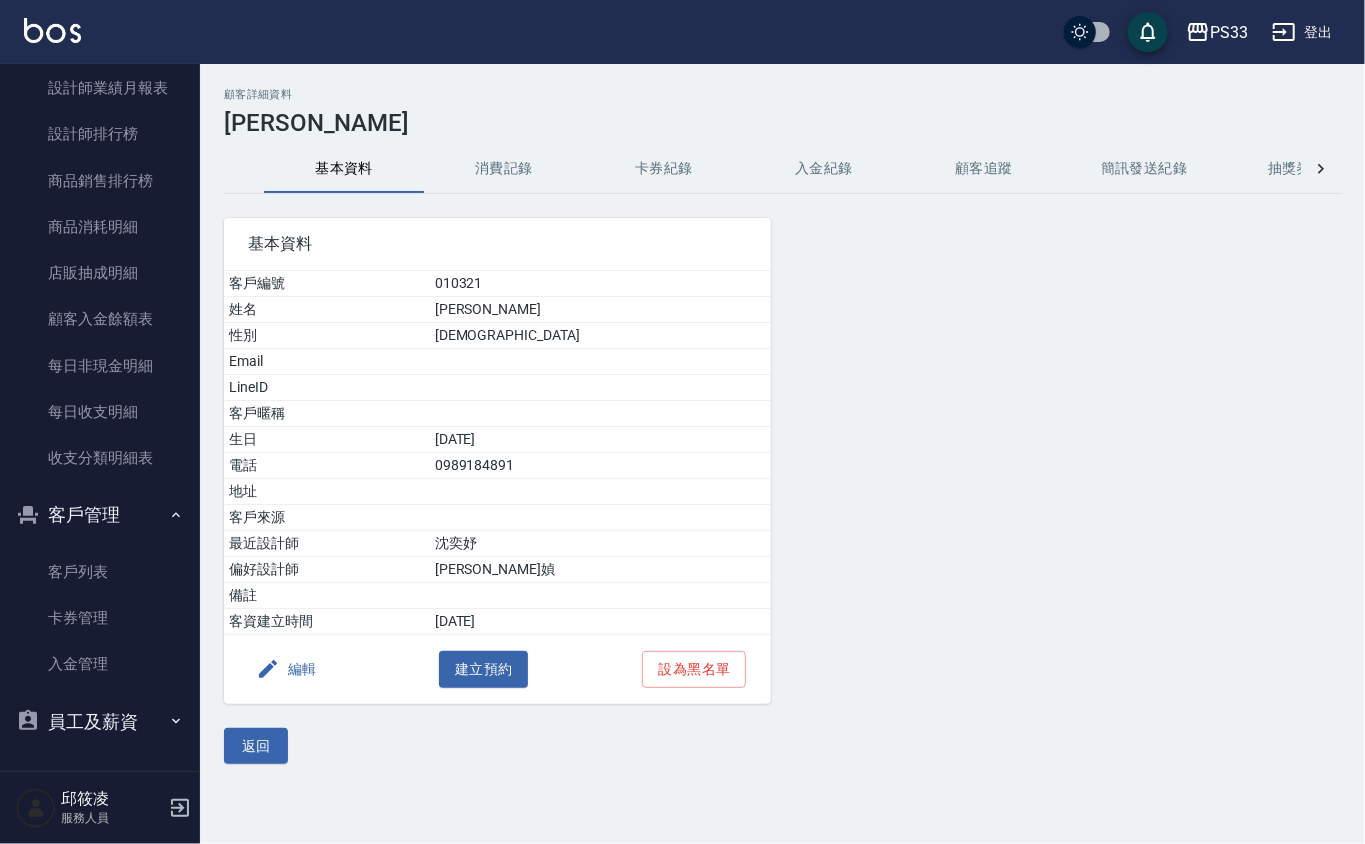 click on "消費記錄" at bounding box center (504, 169) 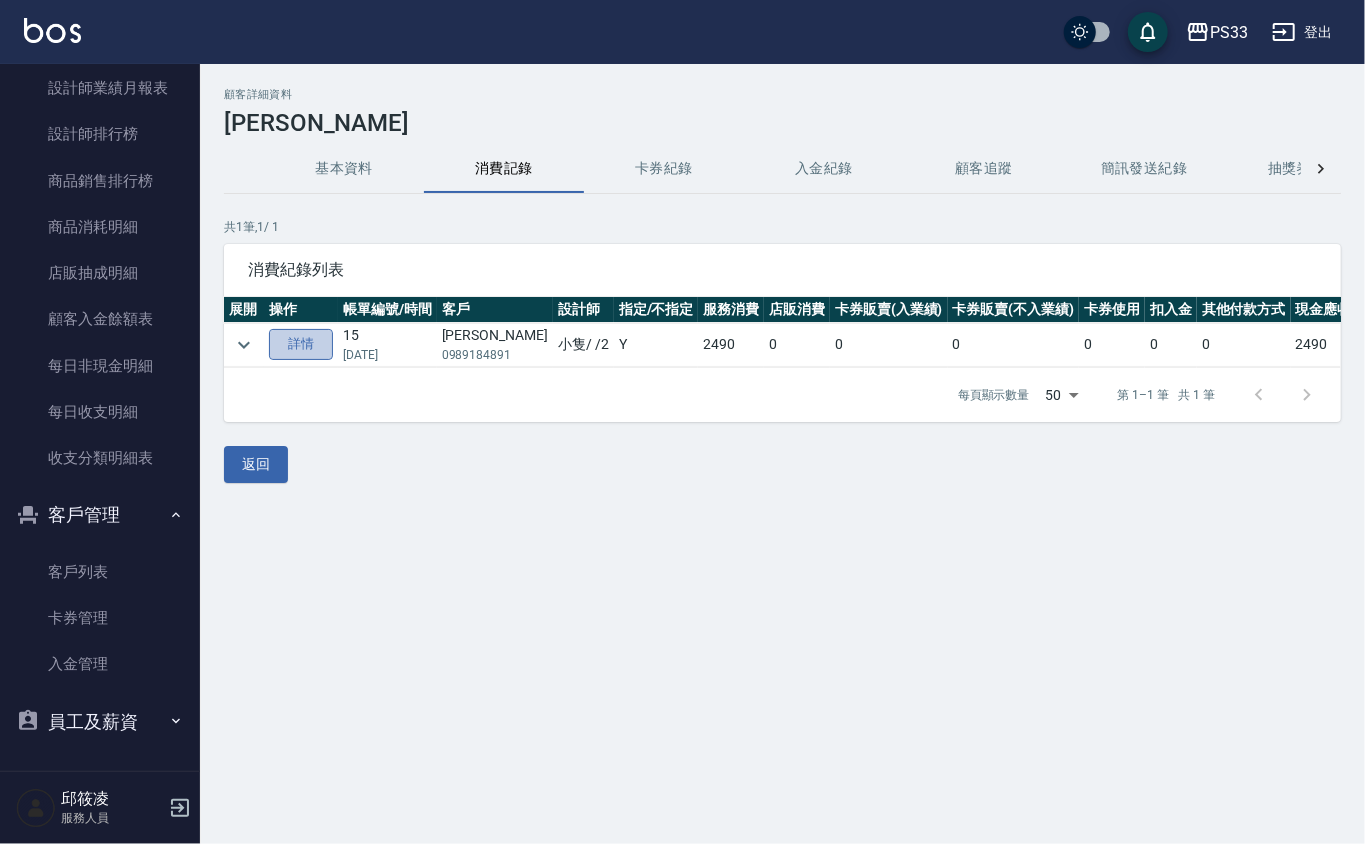 click on "詳情" at bounding box center (301, 344) 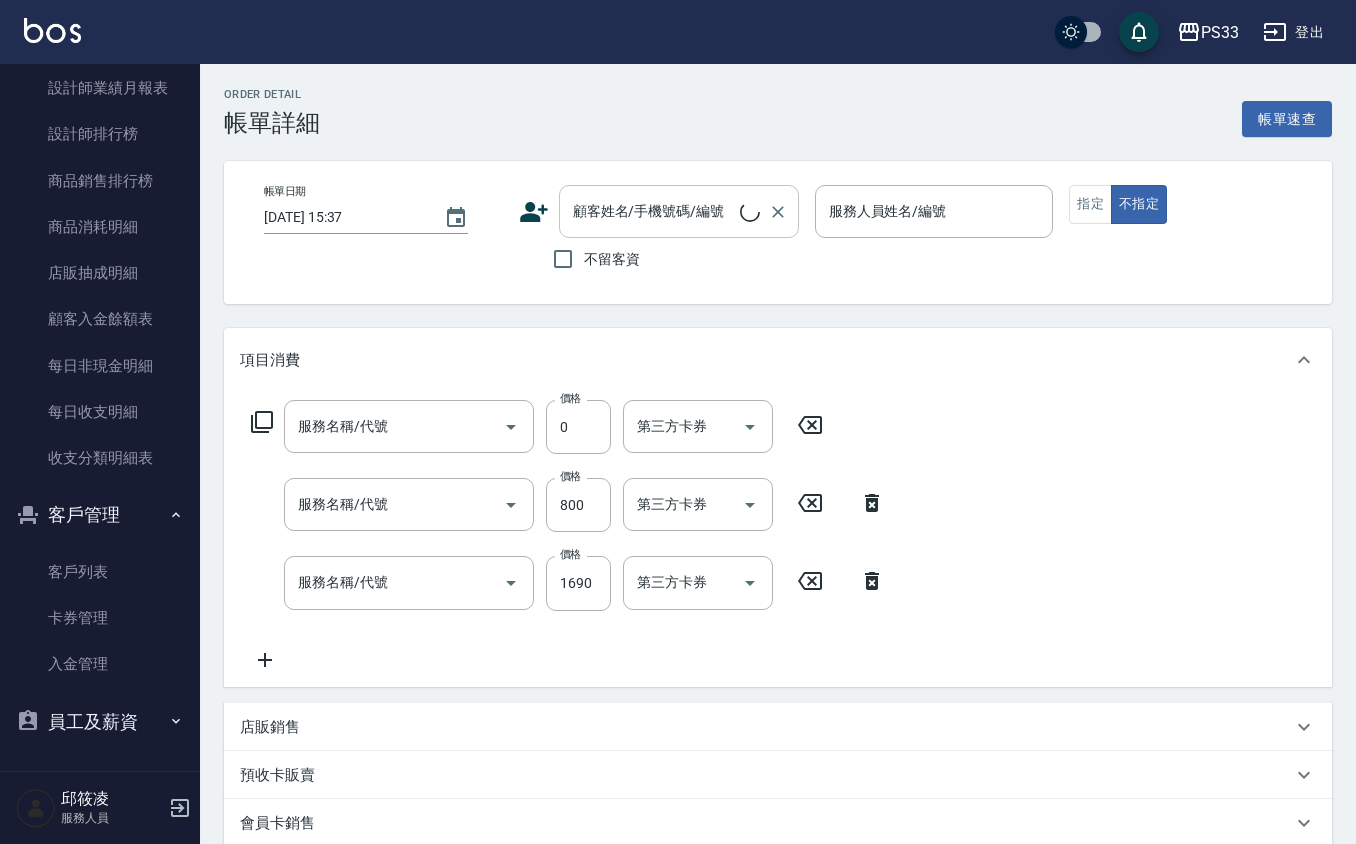 type on "[DATE] 18:52" 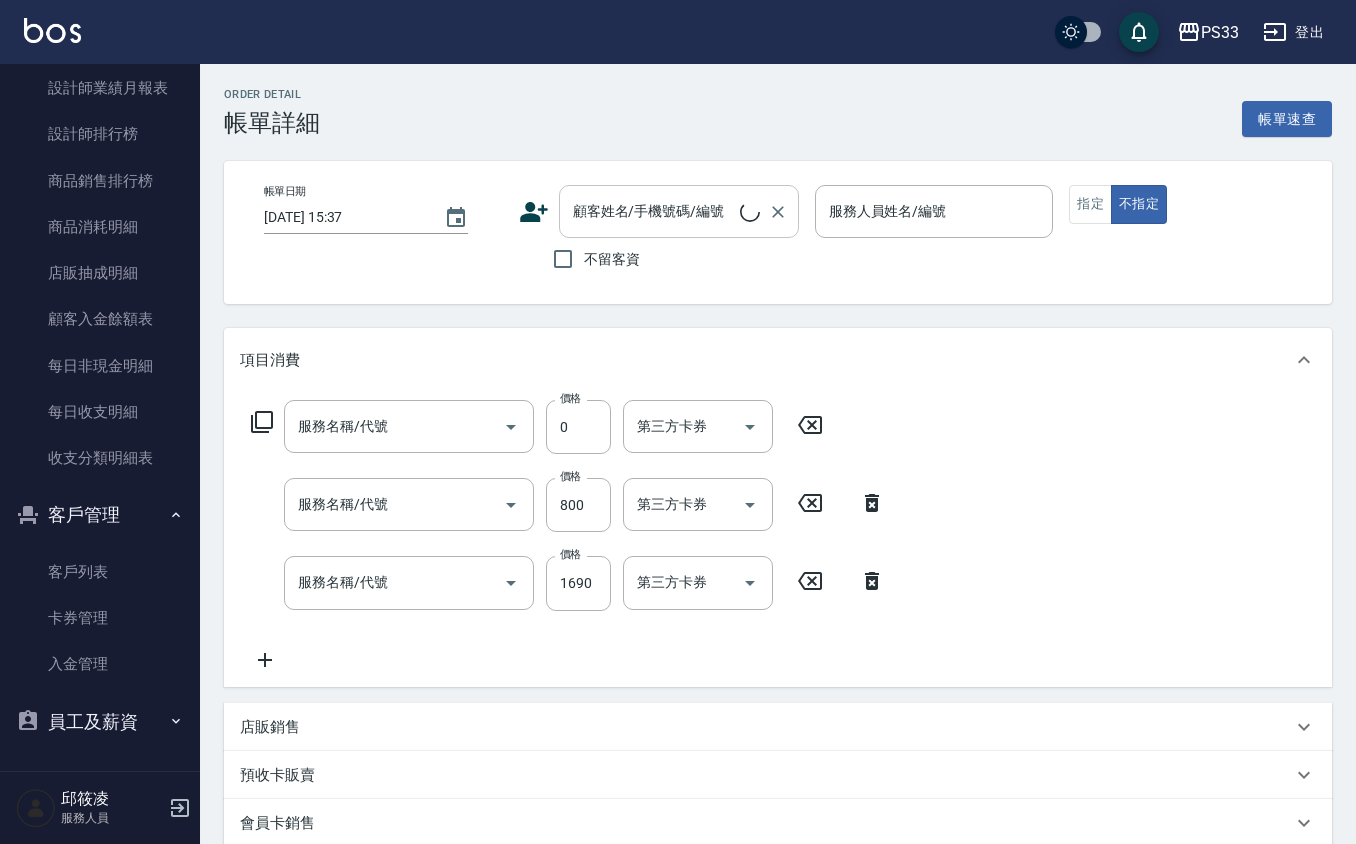 type on "小隻-2" 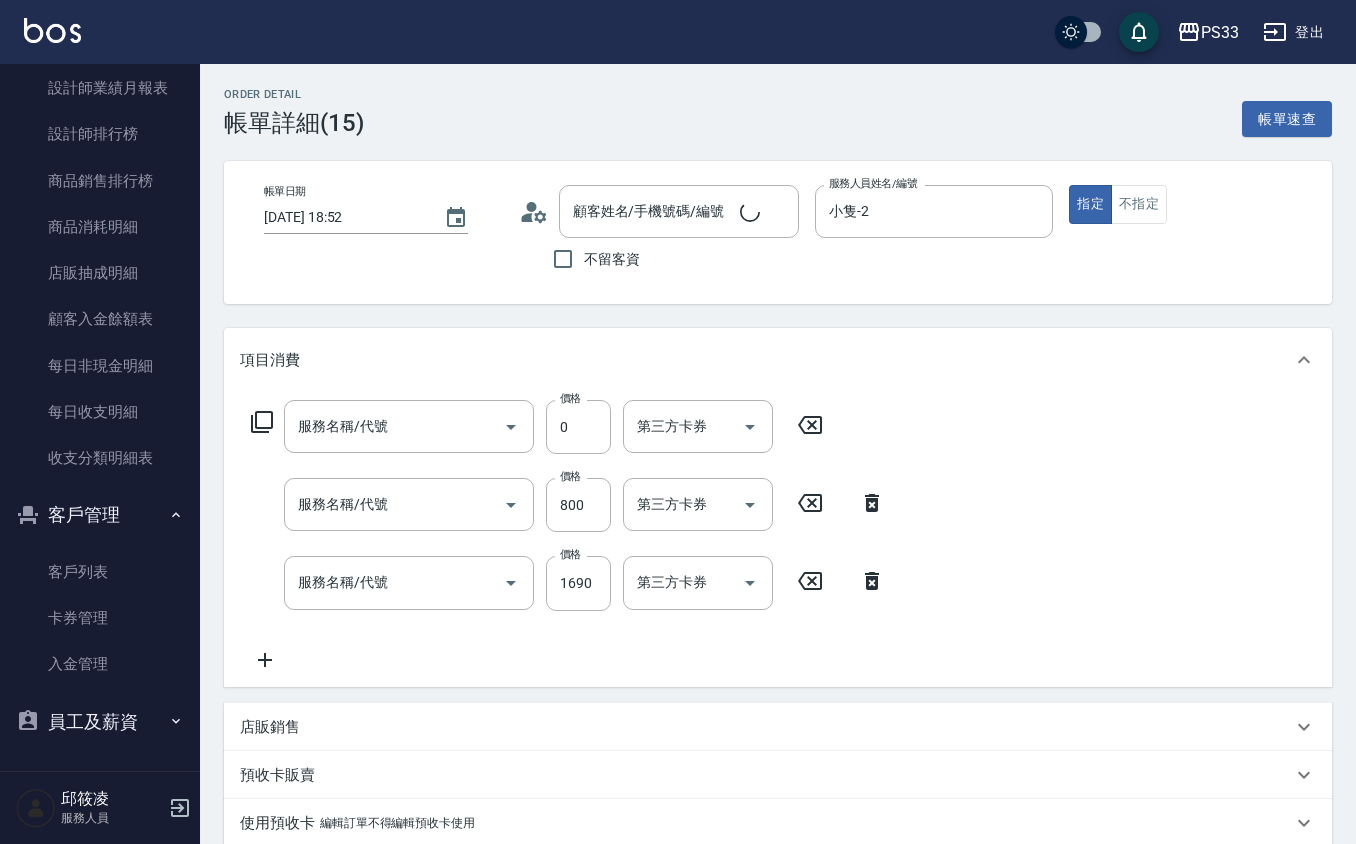 type on "贈品/隨手護or極致塑捲乳/50ml(1011)" 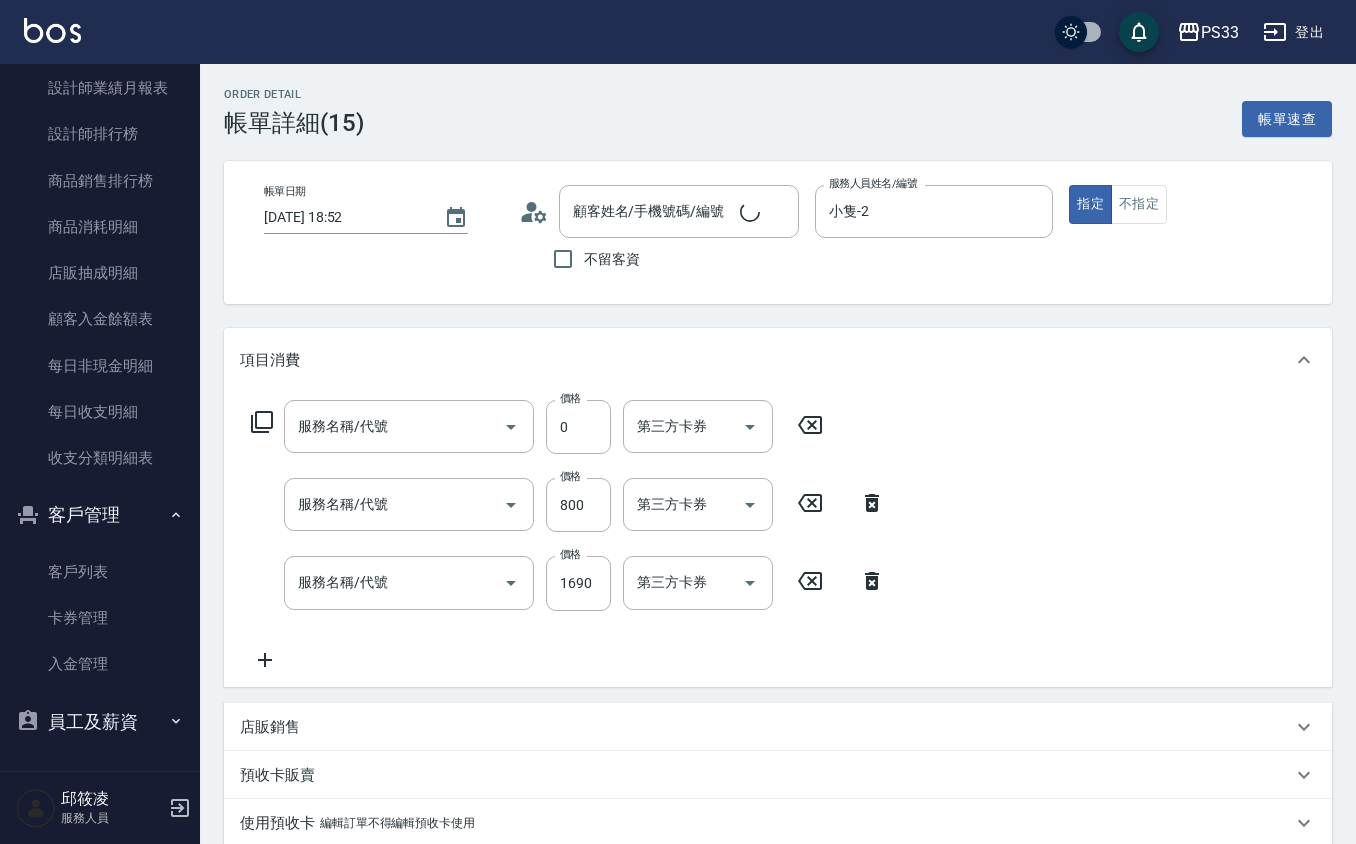 type on "自備護髮(502)" 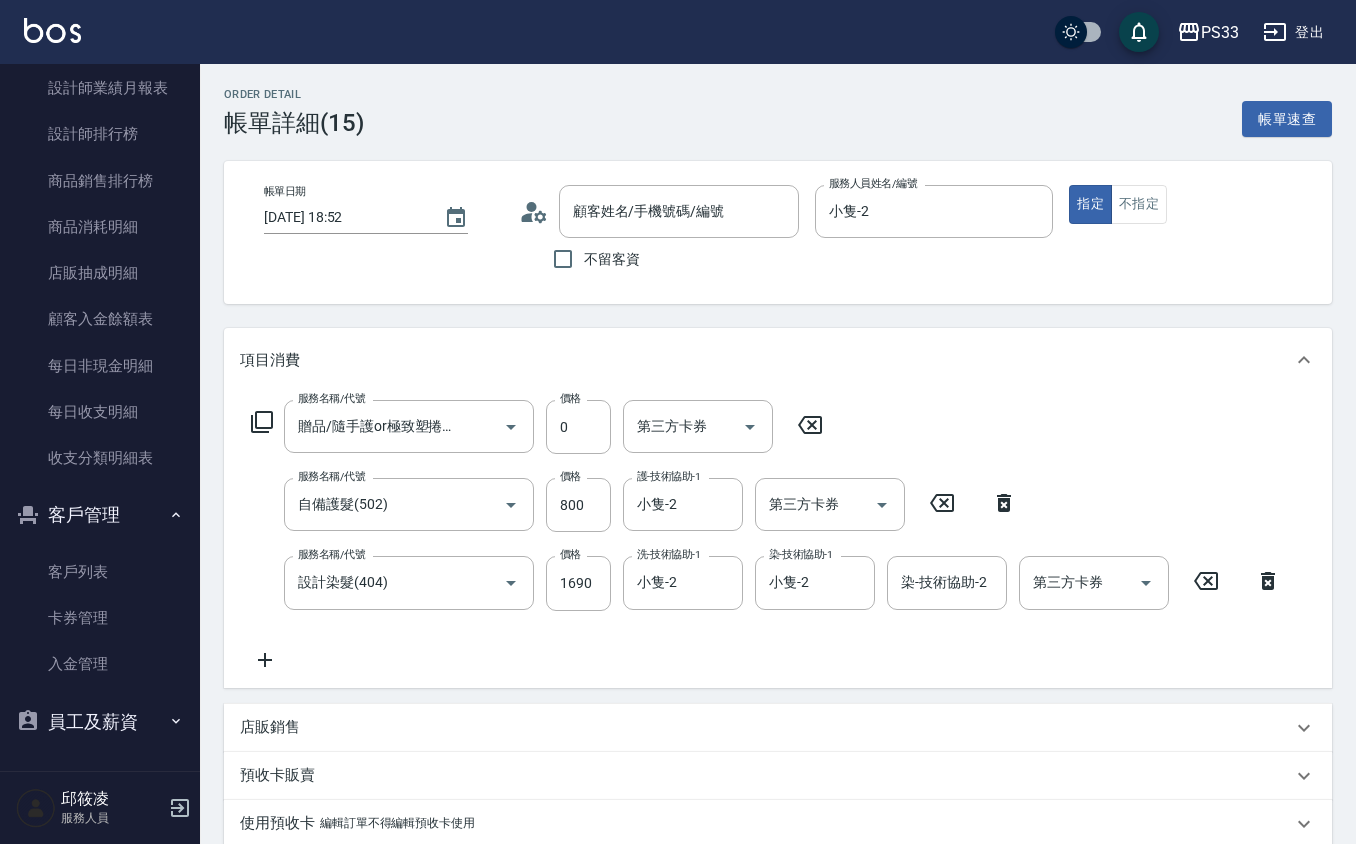 type on "[PERSON_NAME]/0989184891/010321" 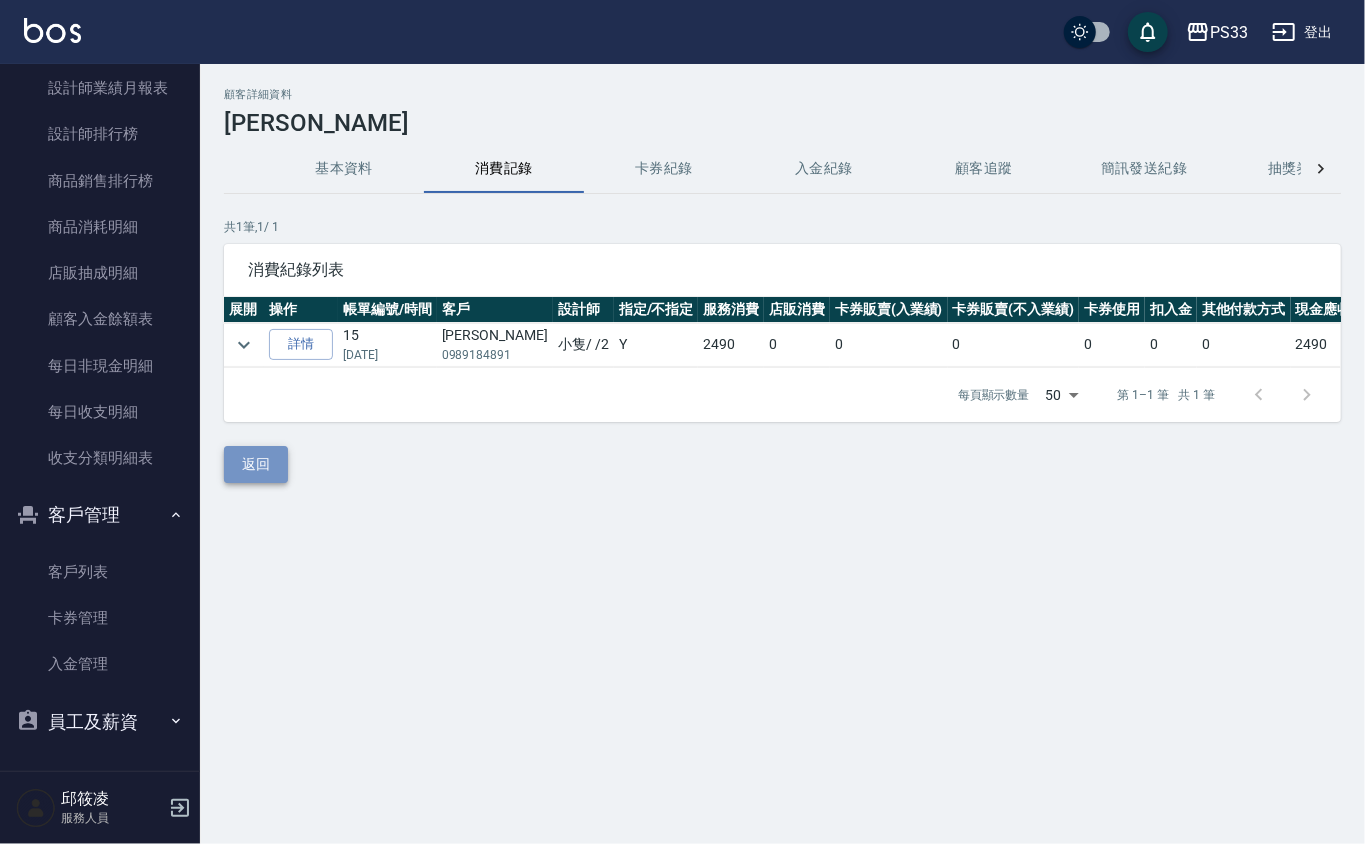 click on "返回" at bounding box center (256, 464) 